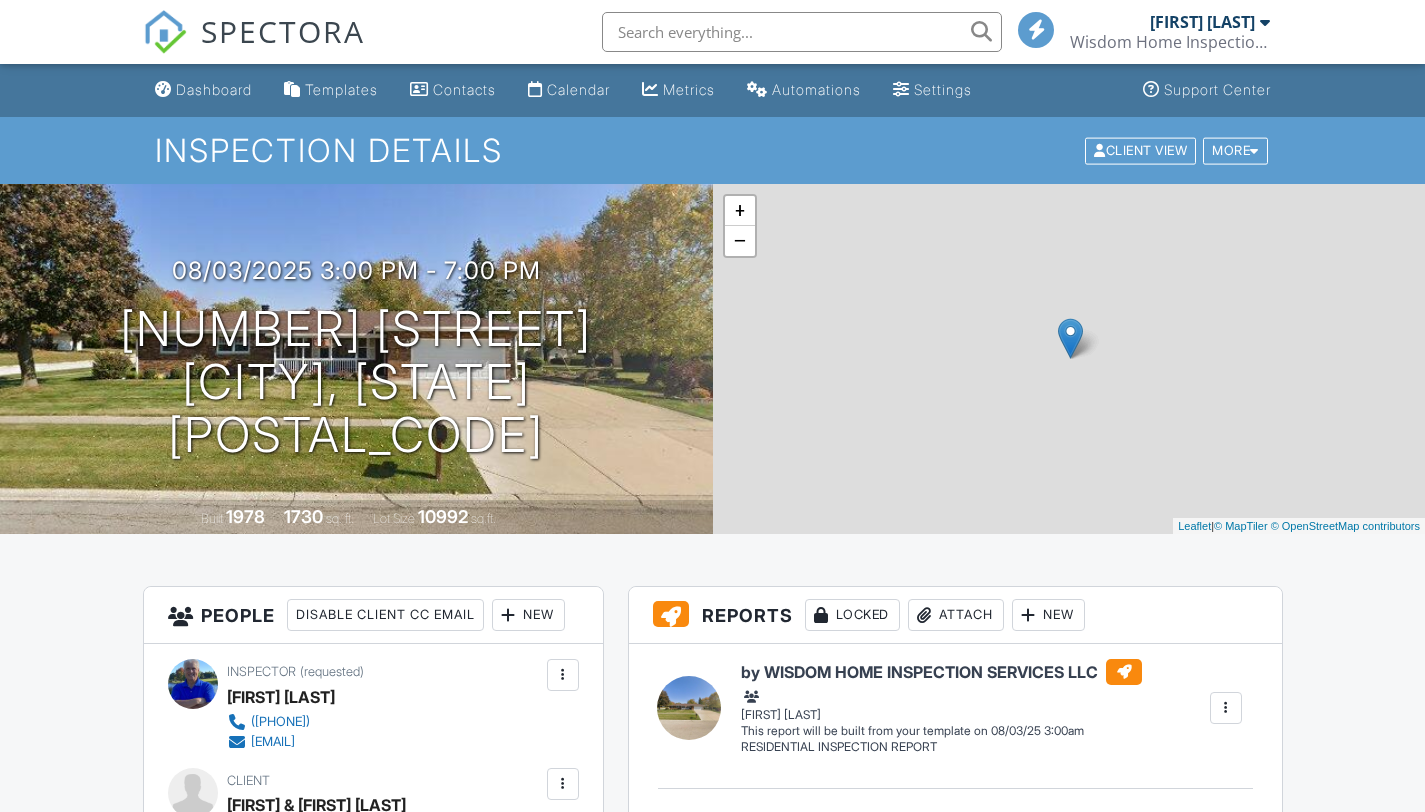 scroll, scrollTop: 489, scrollLeft: 0, axis: vertical 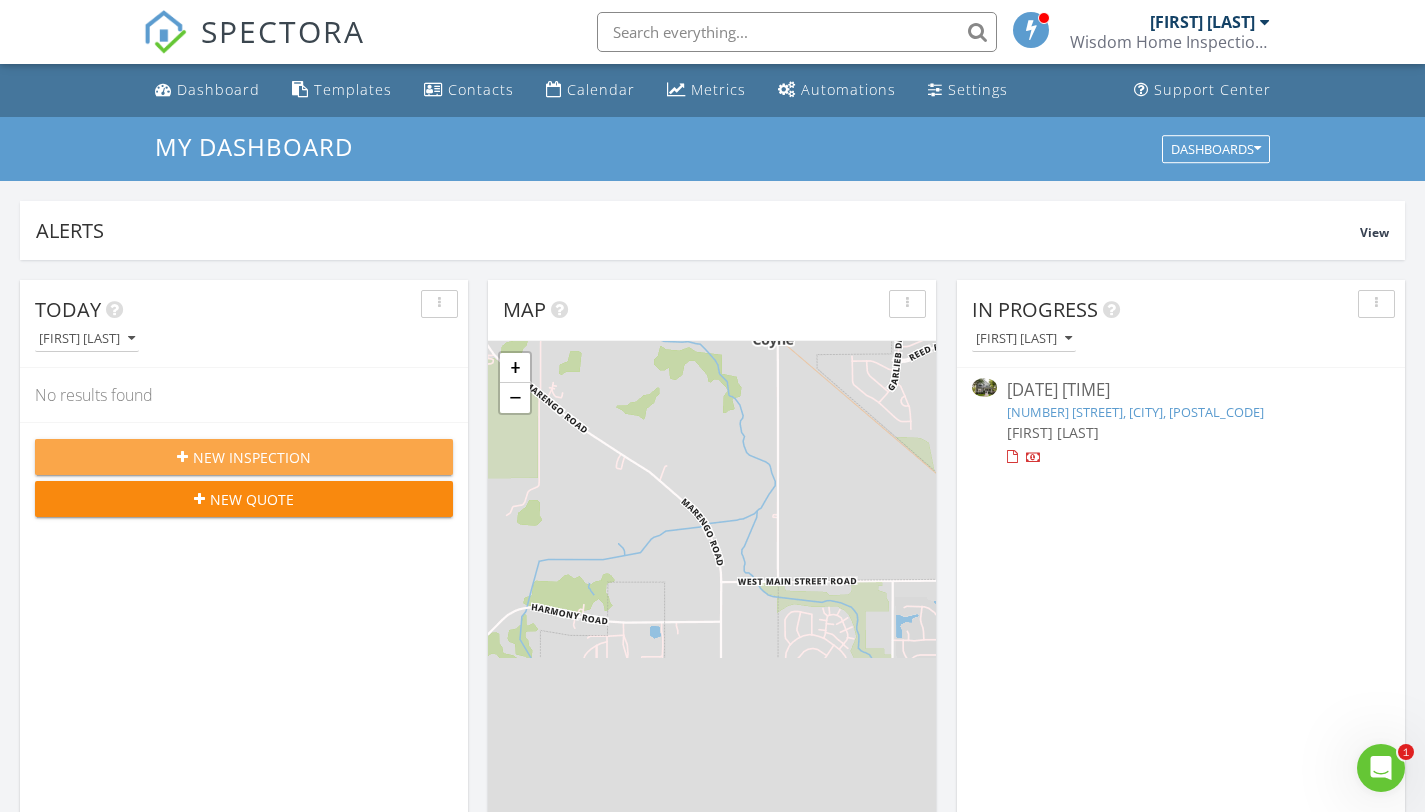 click on "New Inspection" at bounding box center (244, 457) 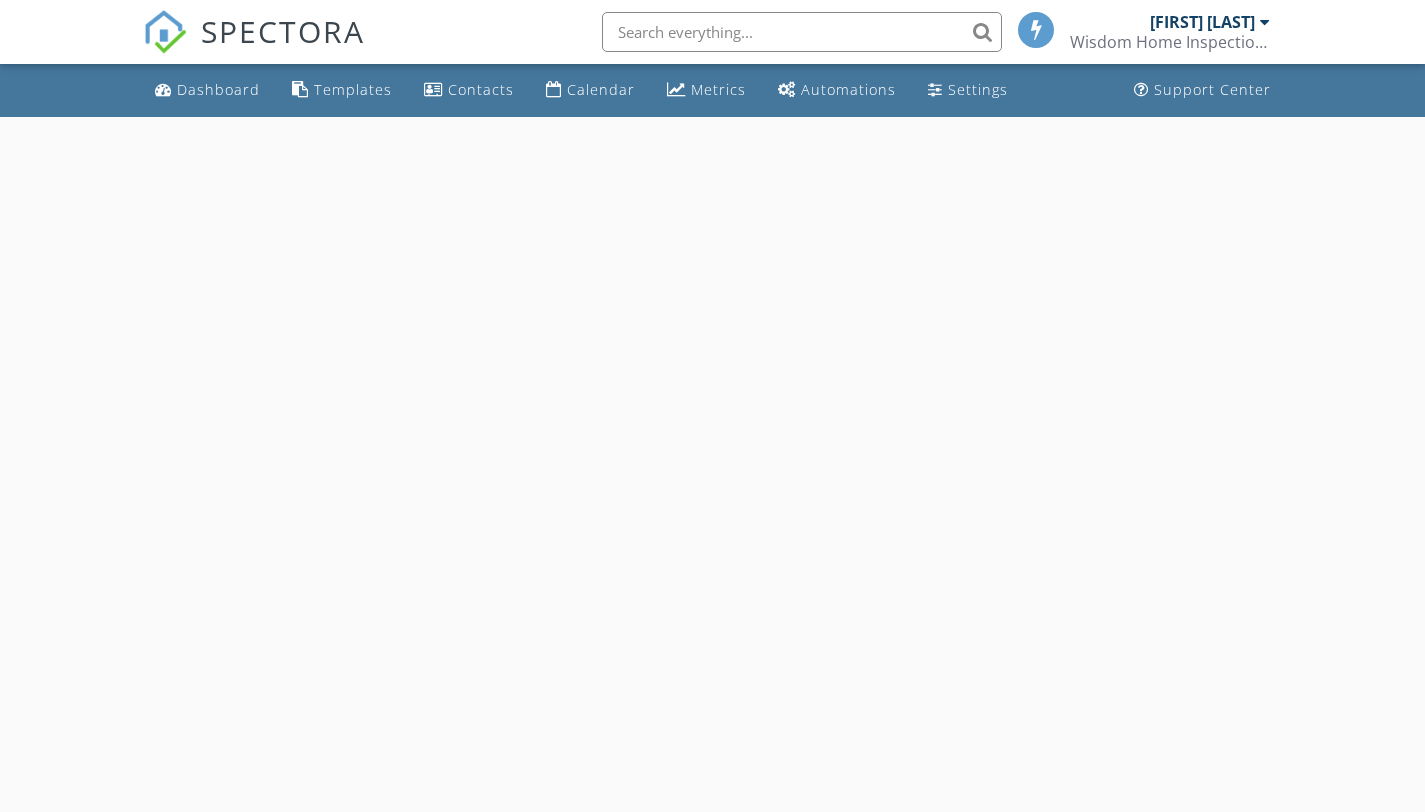scroll, scrollTop: 0, scrollLeft: 0, axis: both 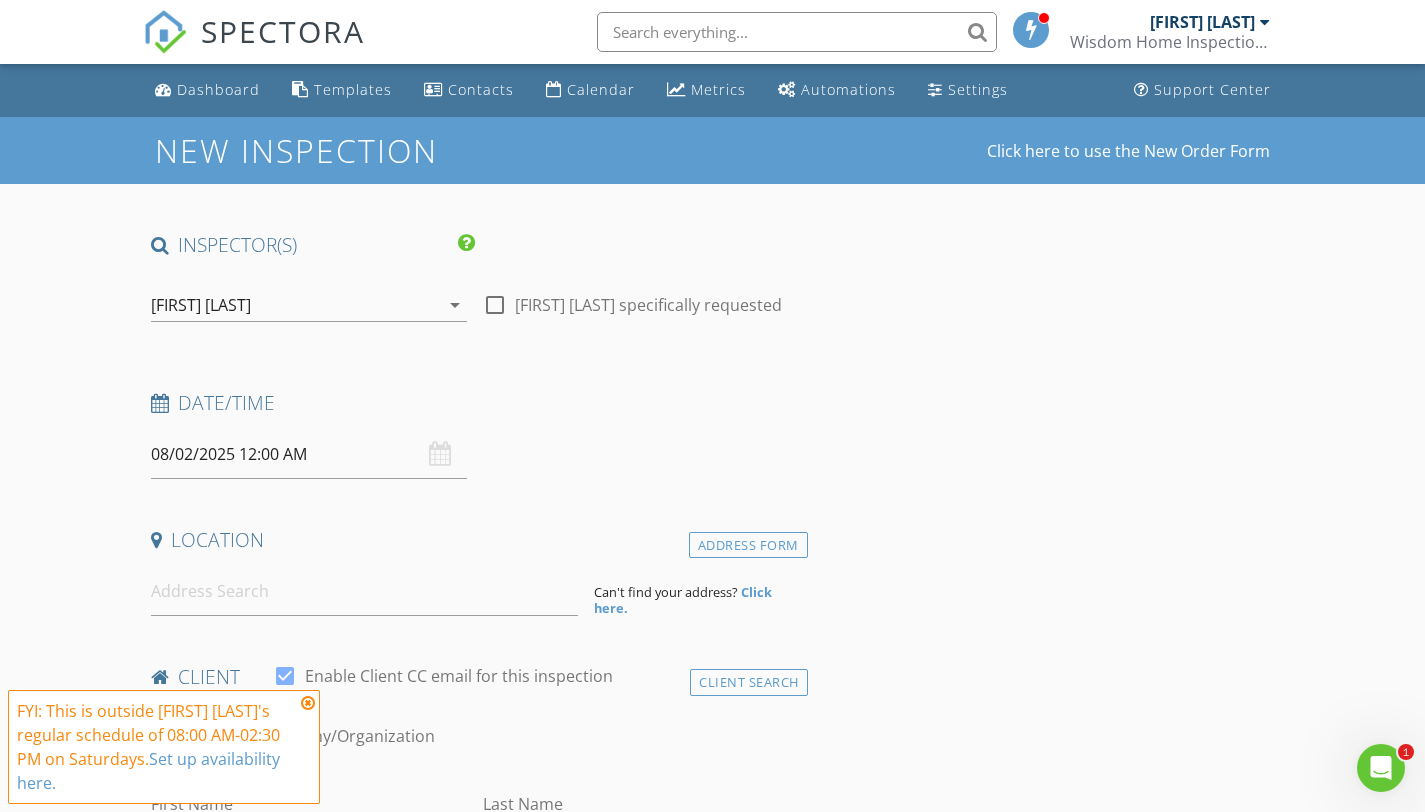click at bounding box center (1265, 22) 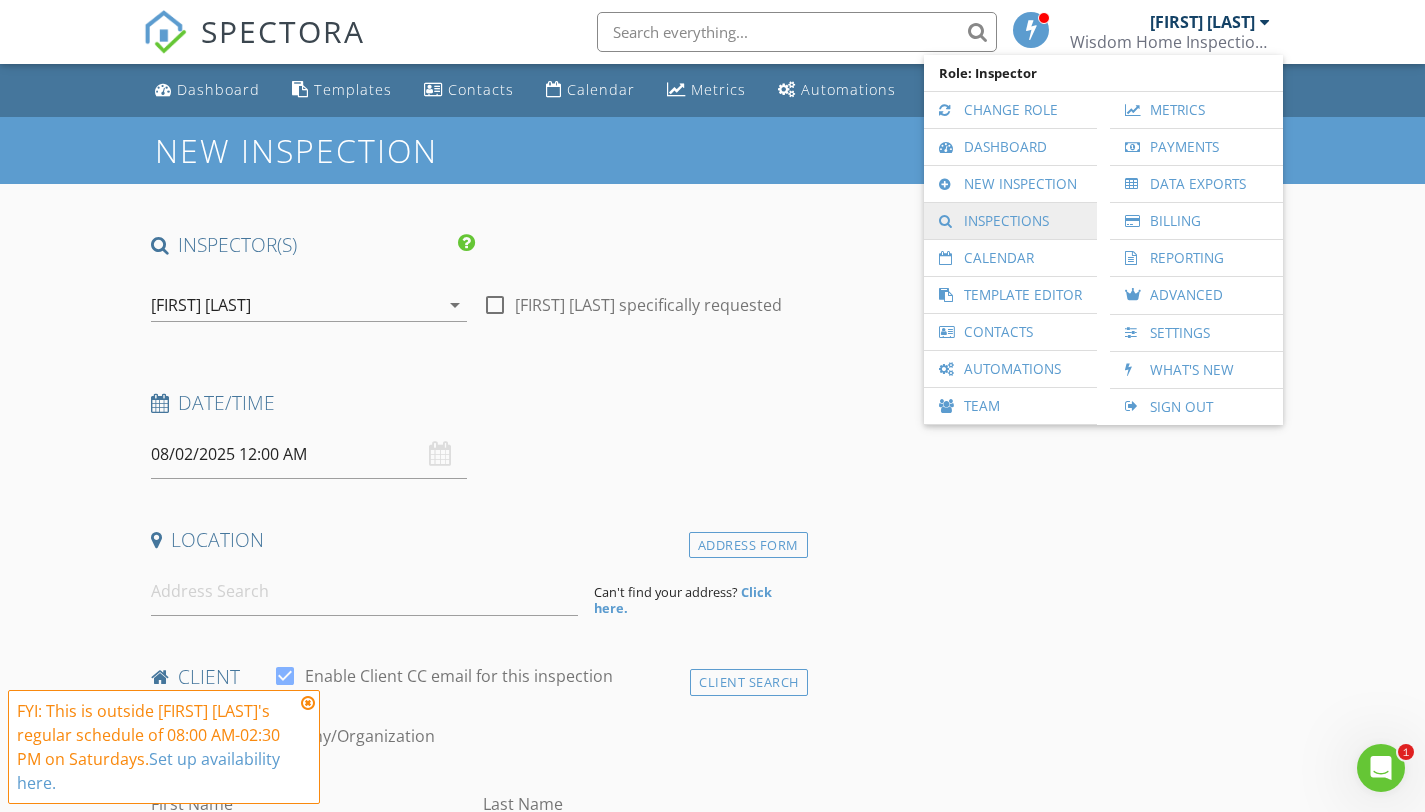 click on "Inspections" at bounding box center [1010, 221] 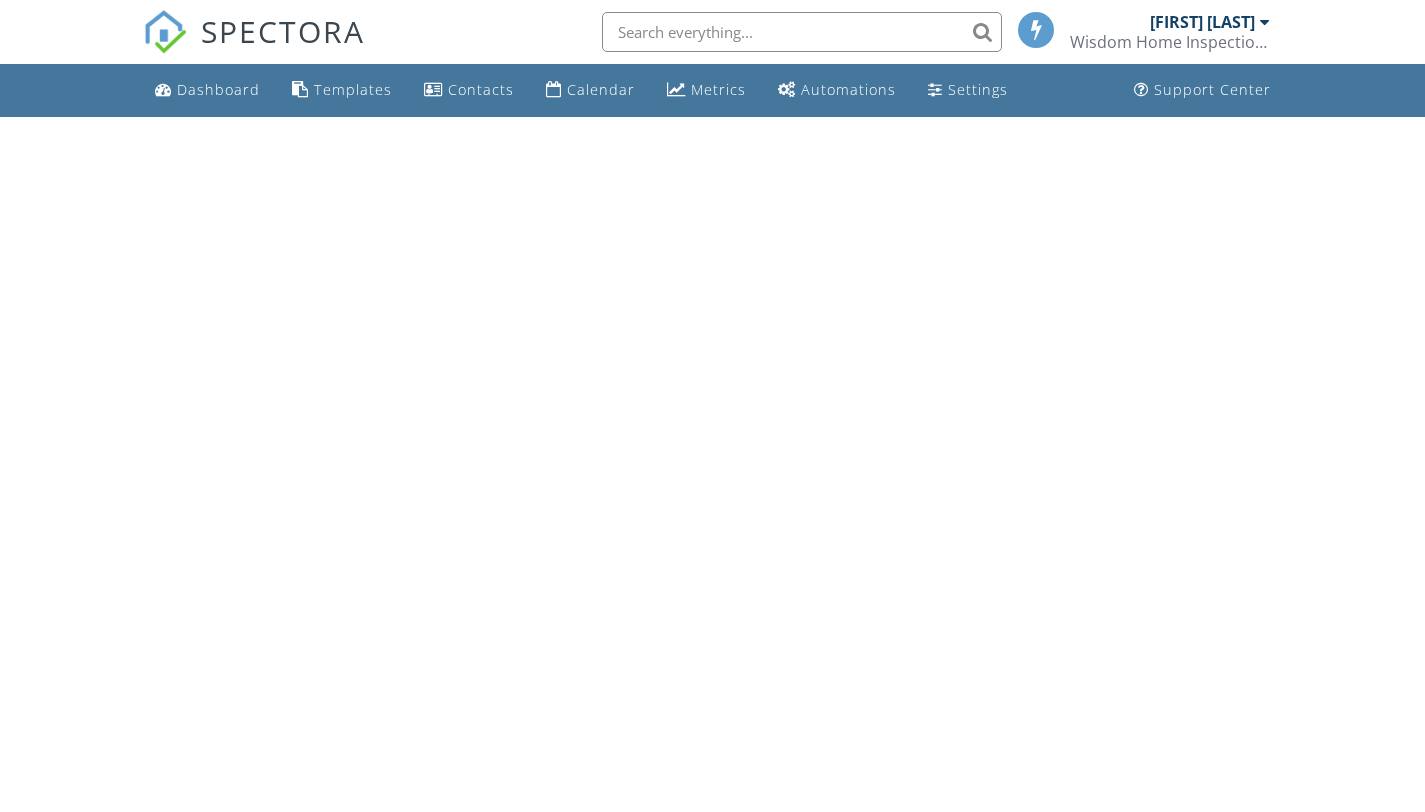 scroll, scrollTop: 0, scrollLeft: 0, axis: both 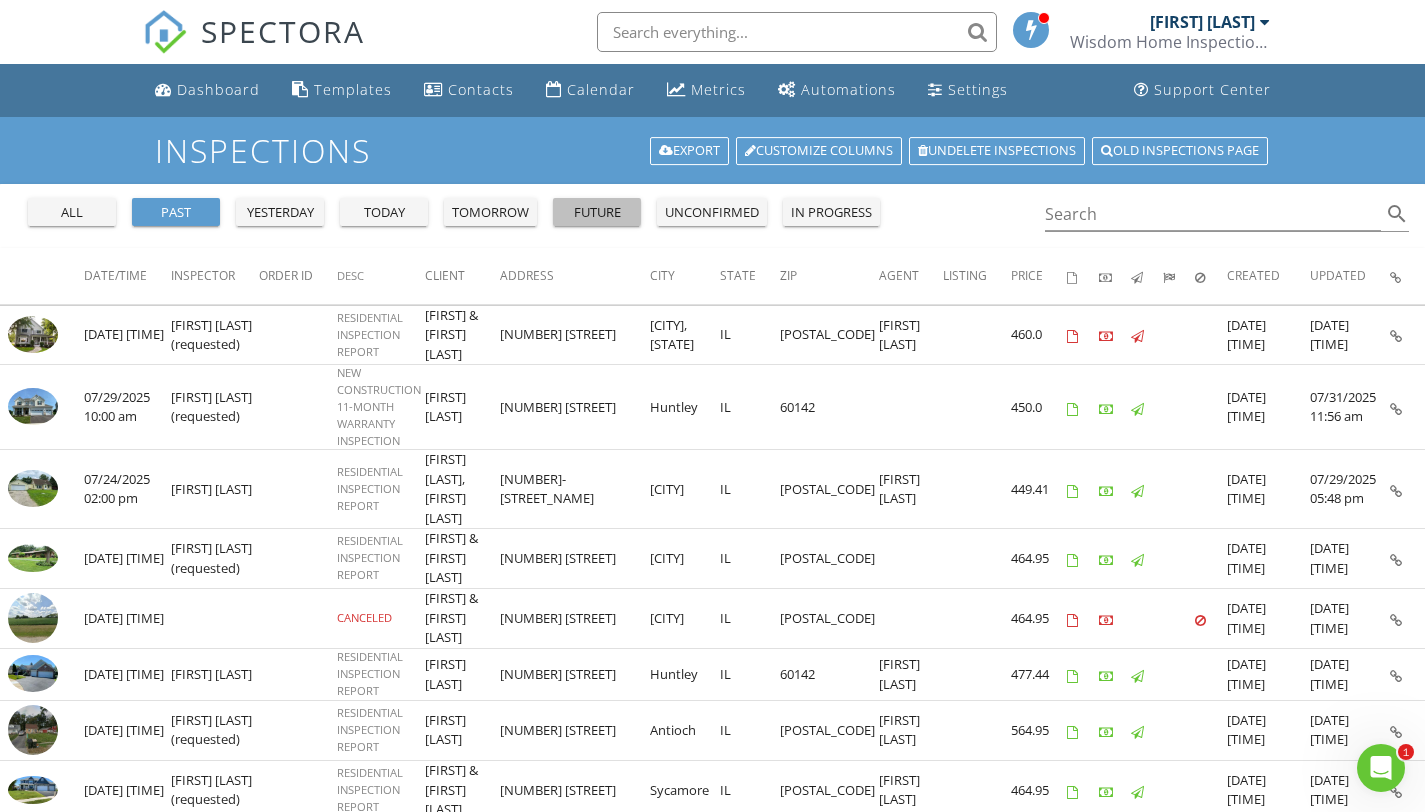 click on "future" at bounding box center [597, 213] 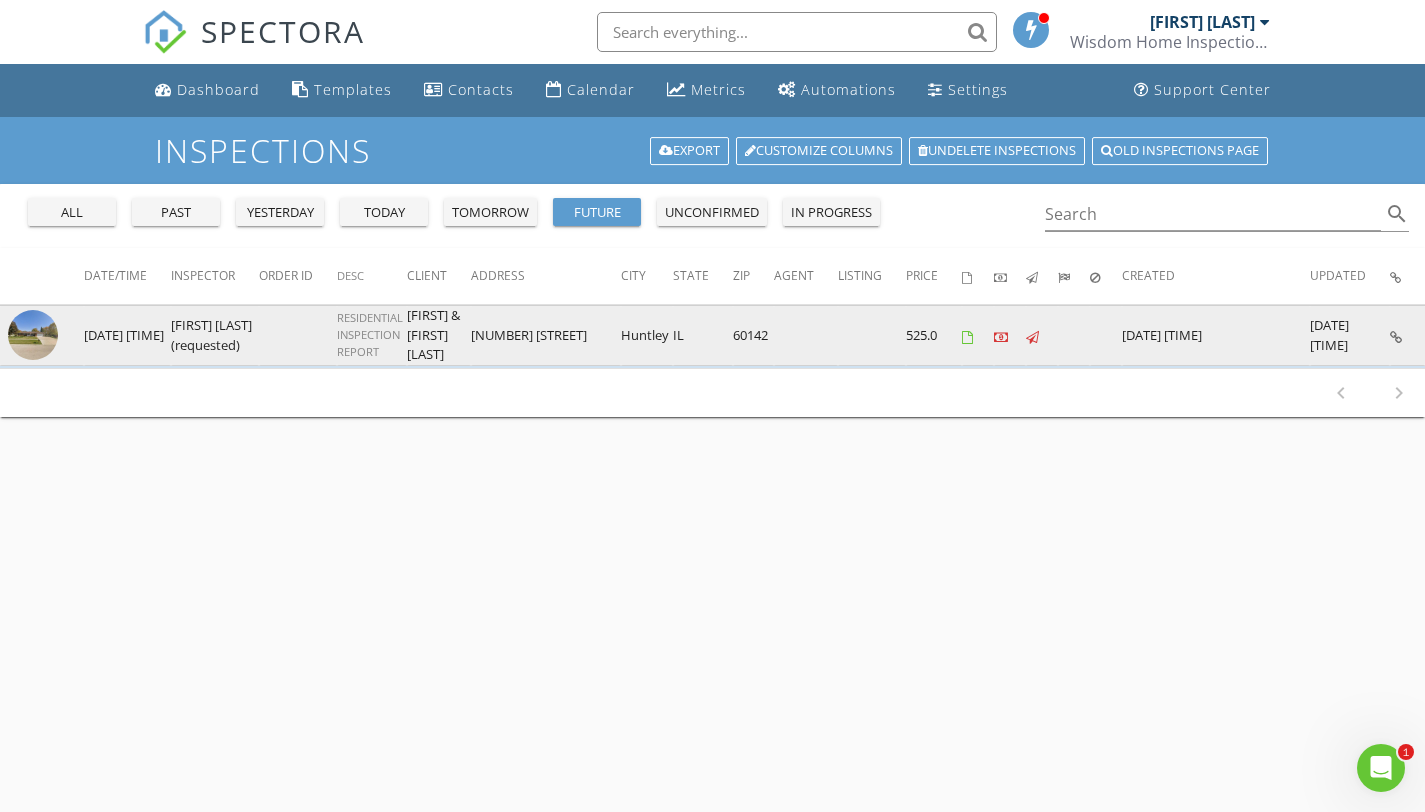 click at bounding box center [33, 335] 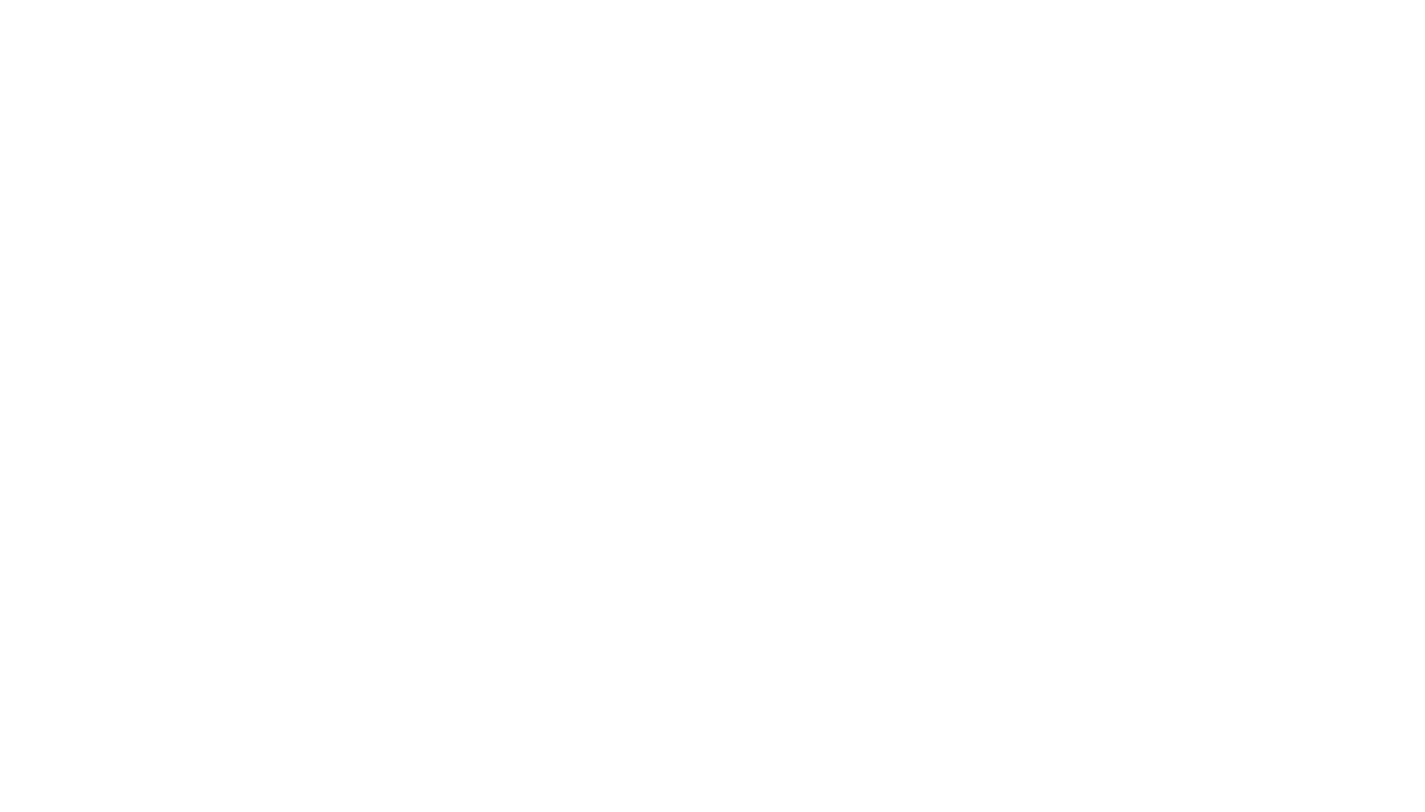 scroll, scrollTop: 0, scrollLeft: 0, axis: both 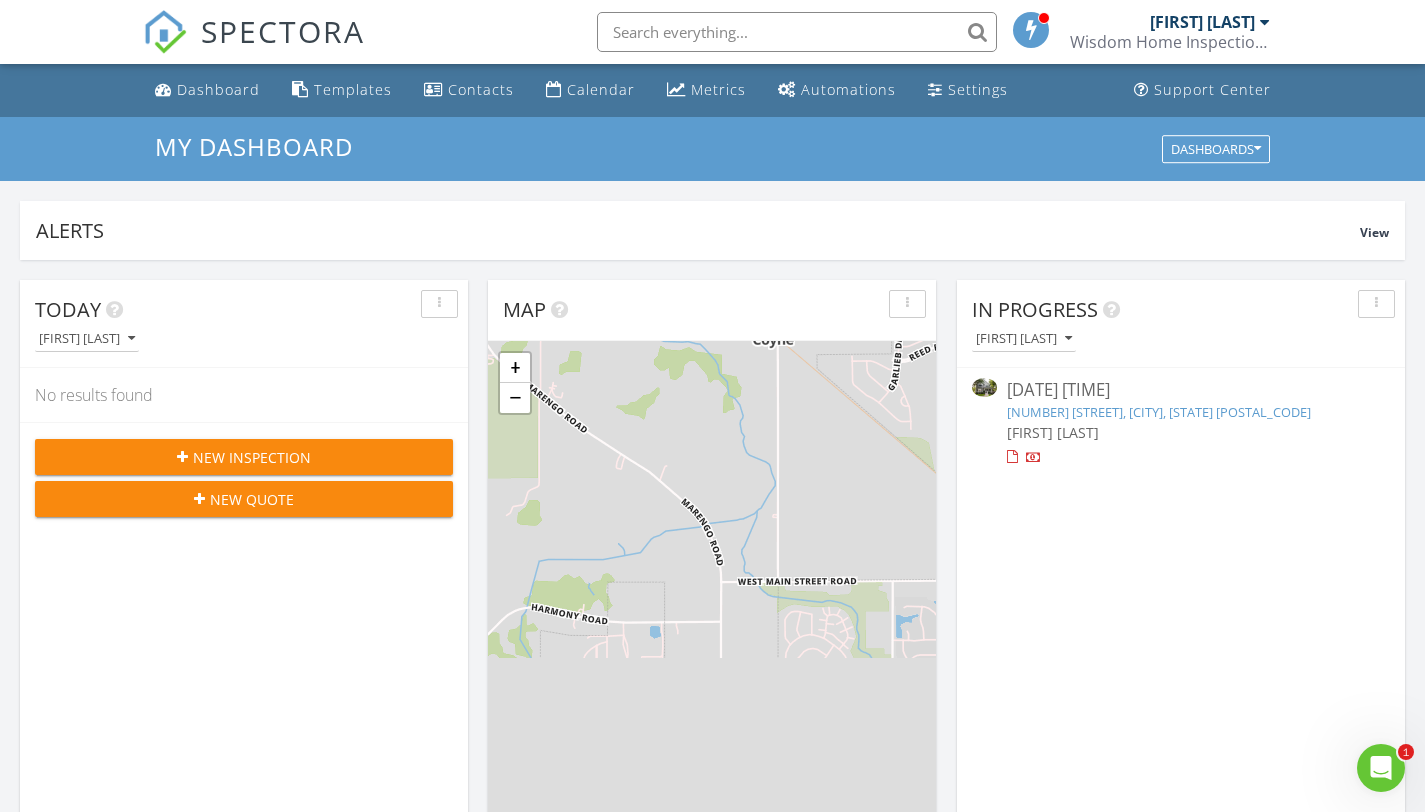 click at bounding box center [1265, 22] 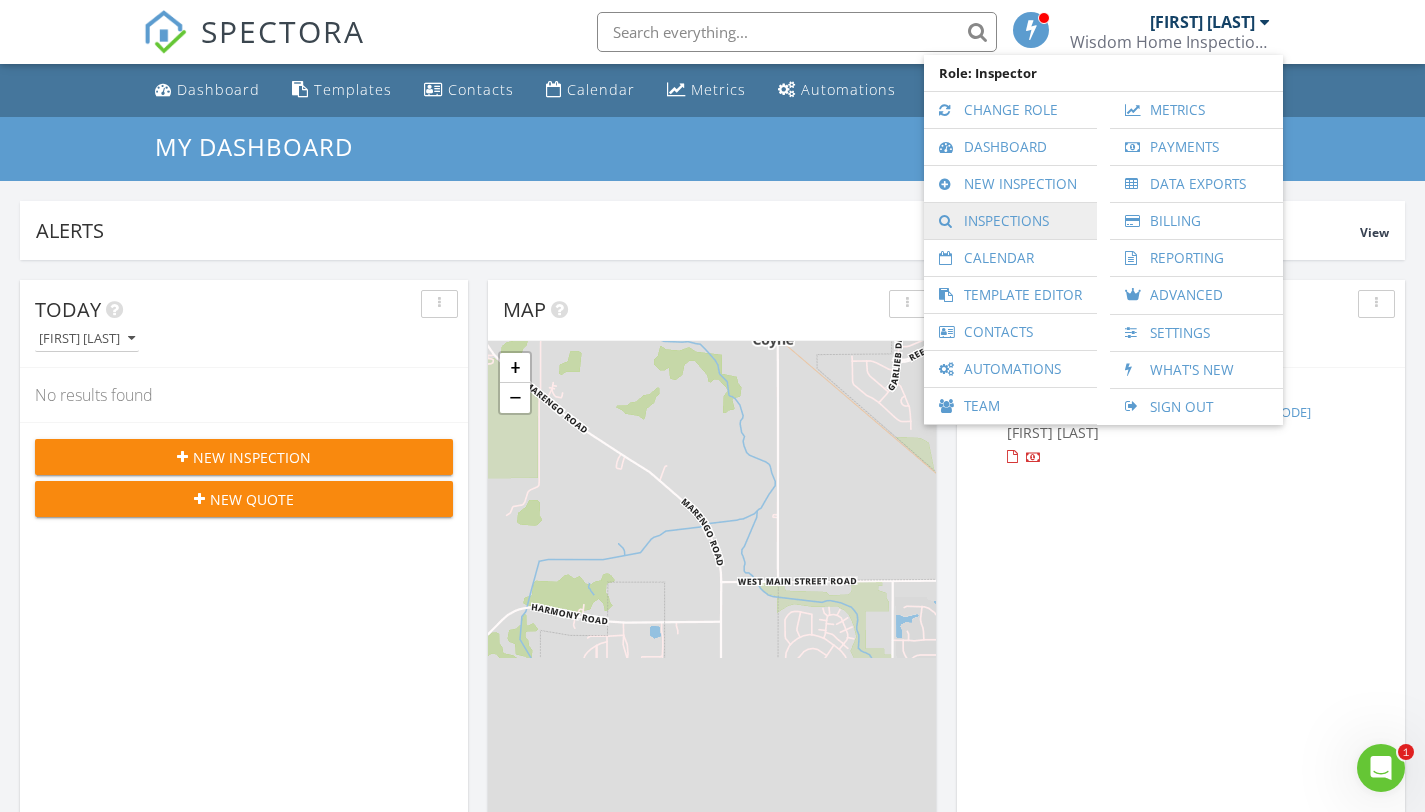 click on "Inspections" at bounding box center [1010, 221] 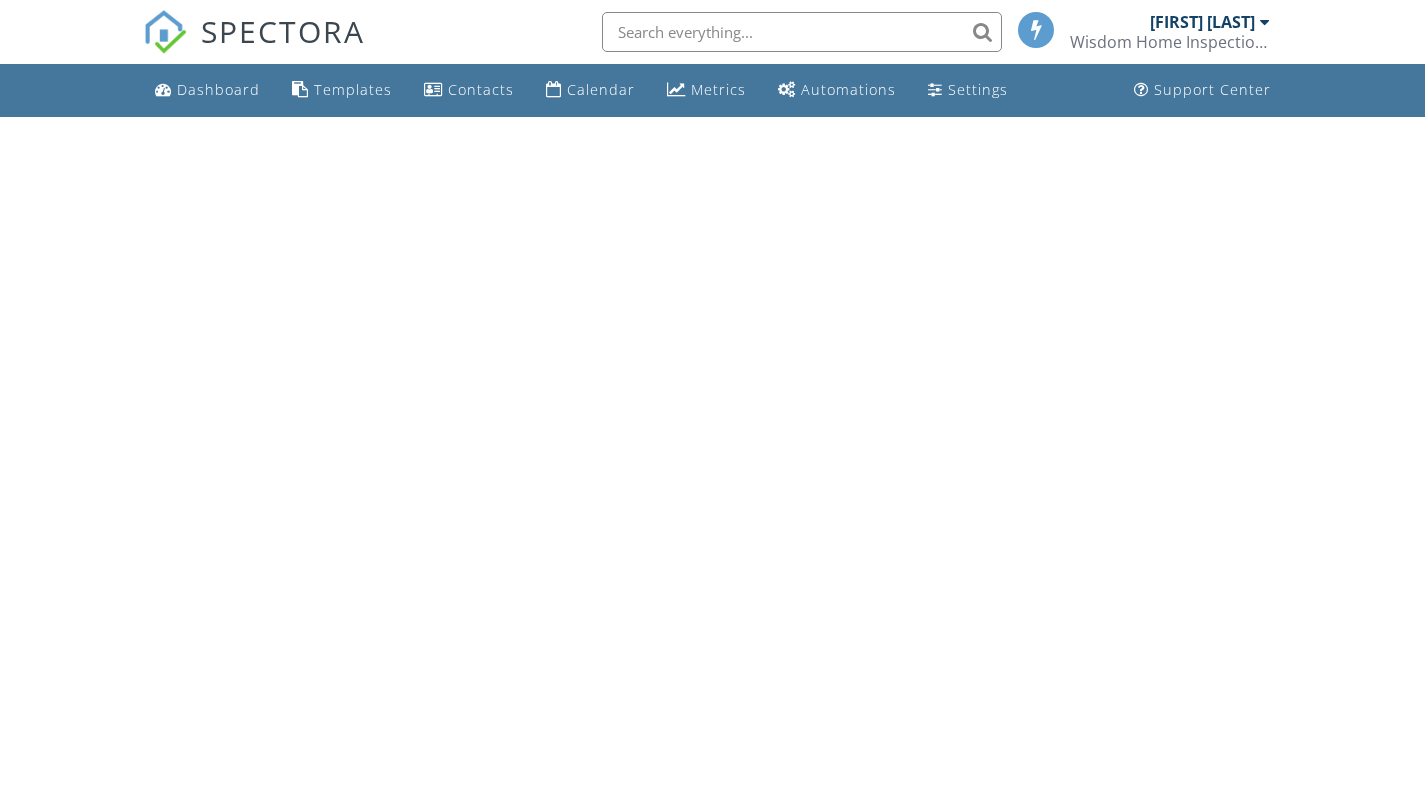 scroll, scrollTop: 0, scrollLeft: 0, axis: both 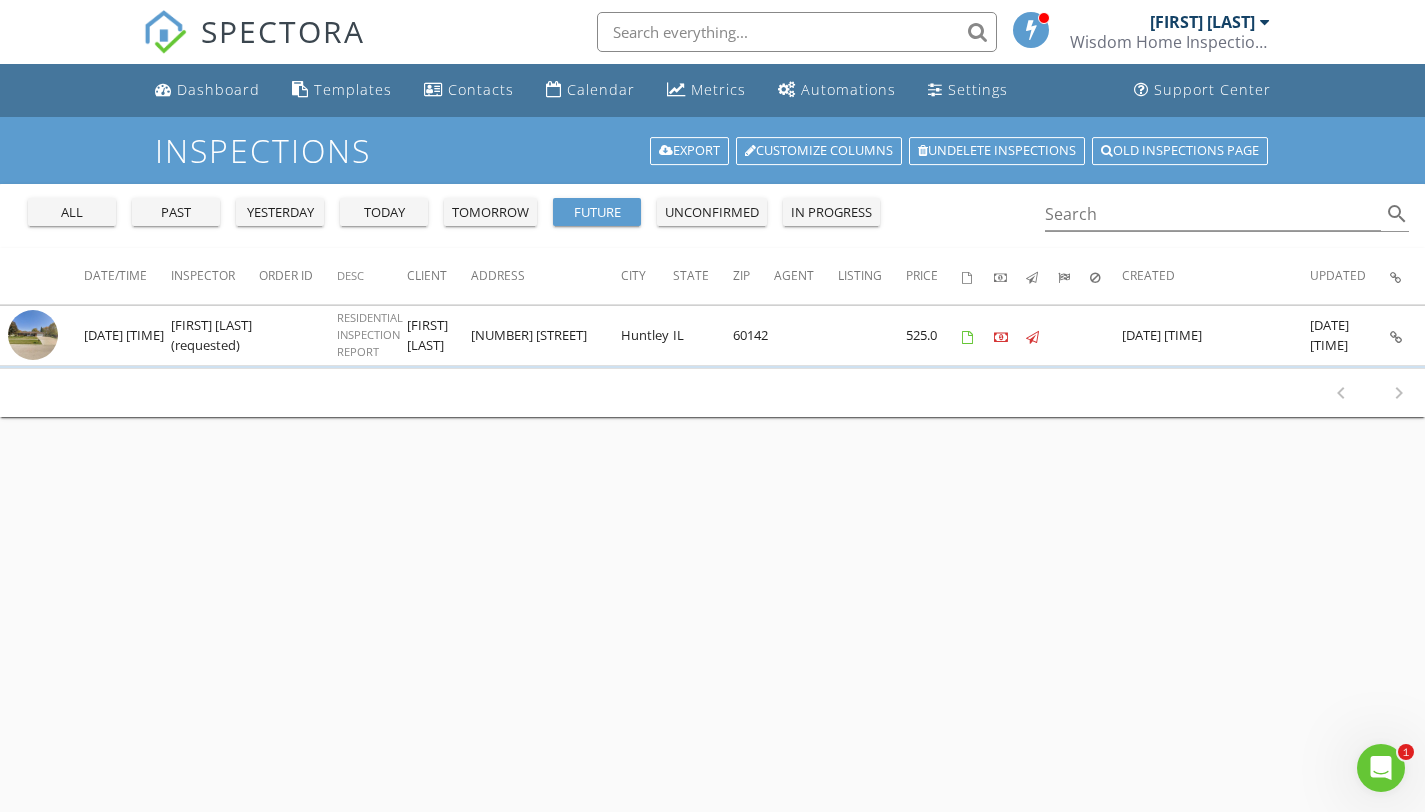 click on "past" at bounding box center [176, 213] 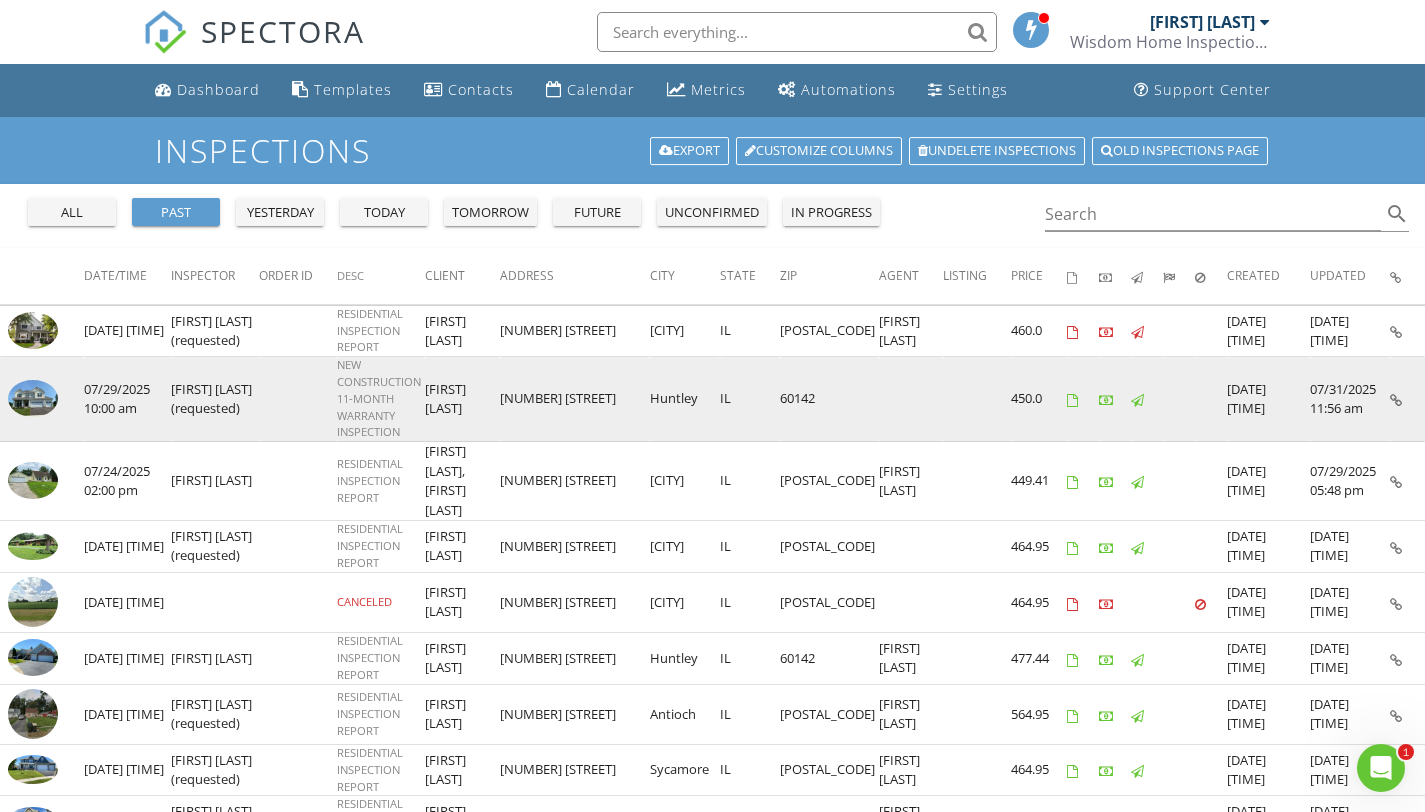 click at bounding box center (33, 399) 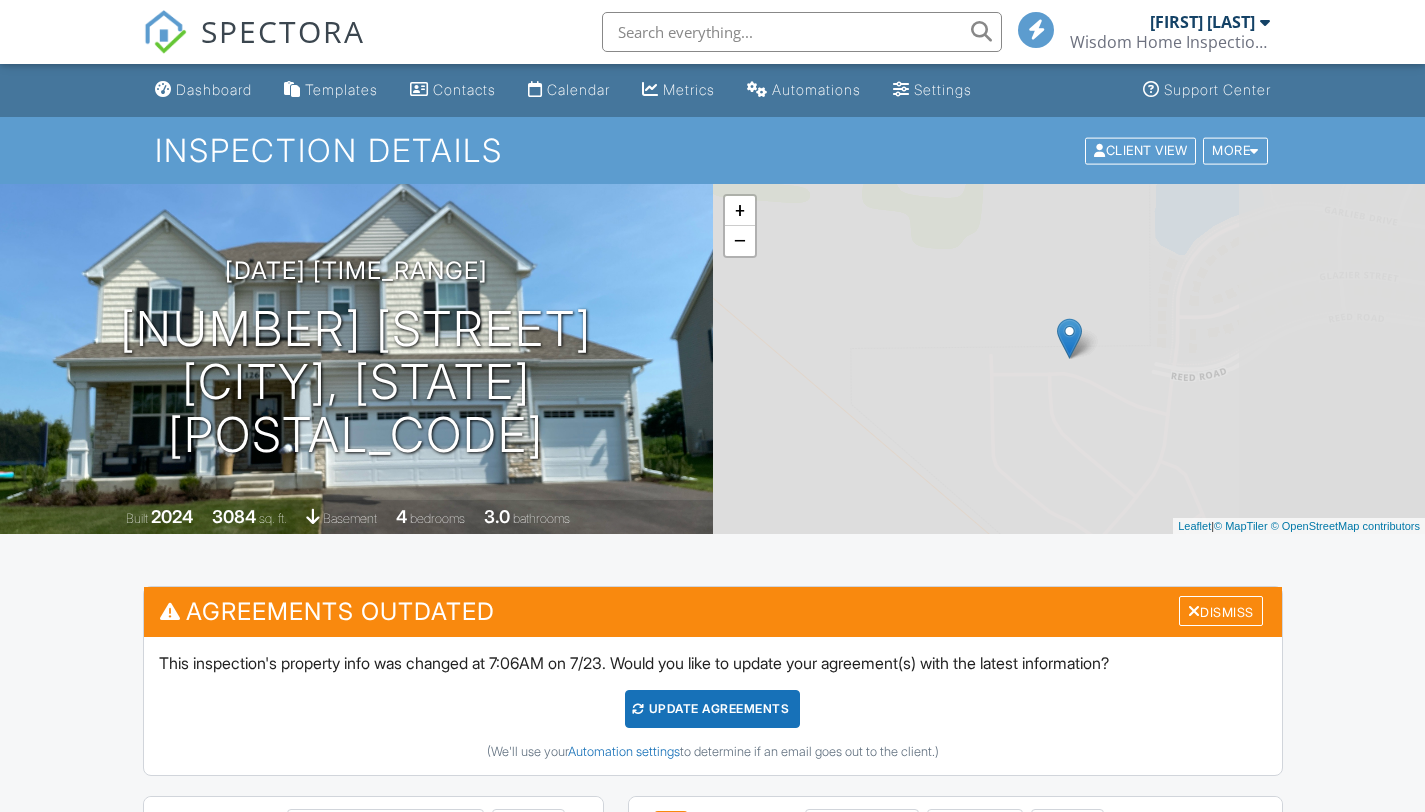 scroll, scrollTop: 0, scrollLeft: 0, axis: both 